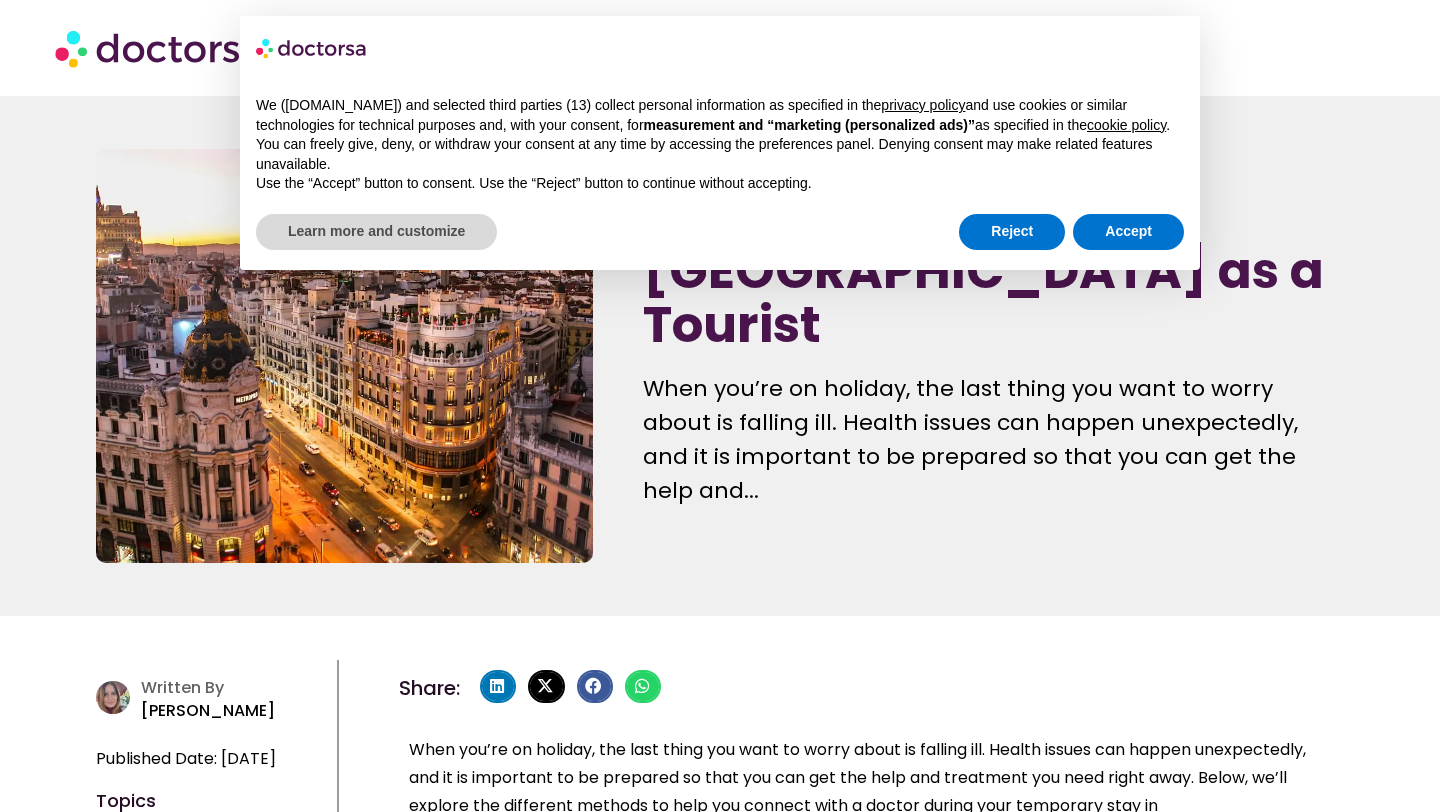 scroll, scrollTop: 0, scrollLeft: 0, axis: both 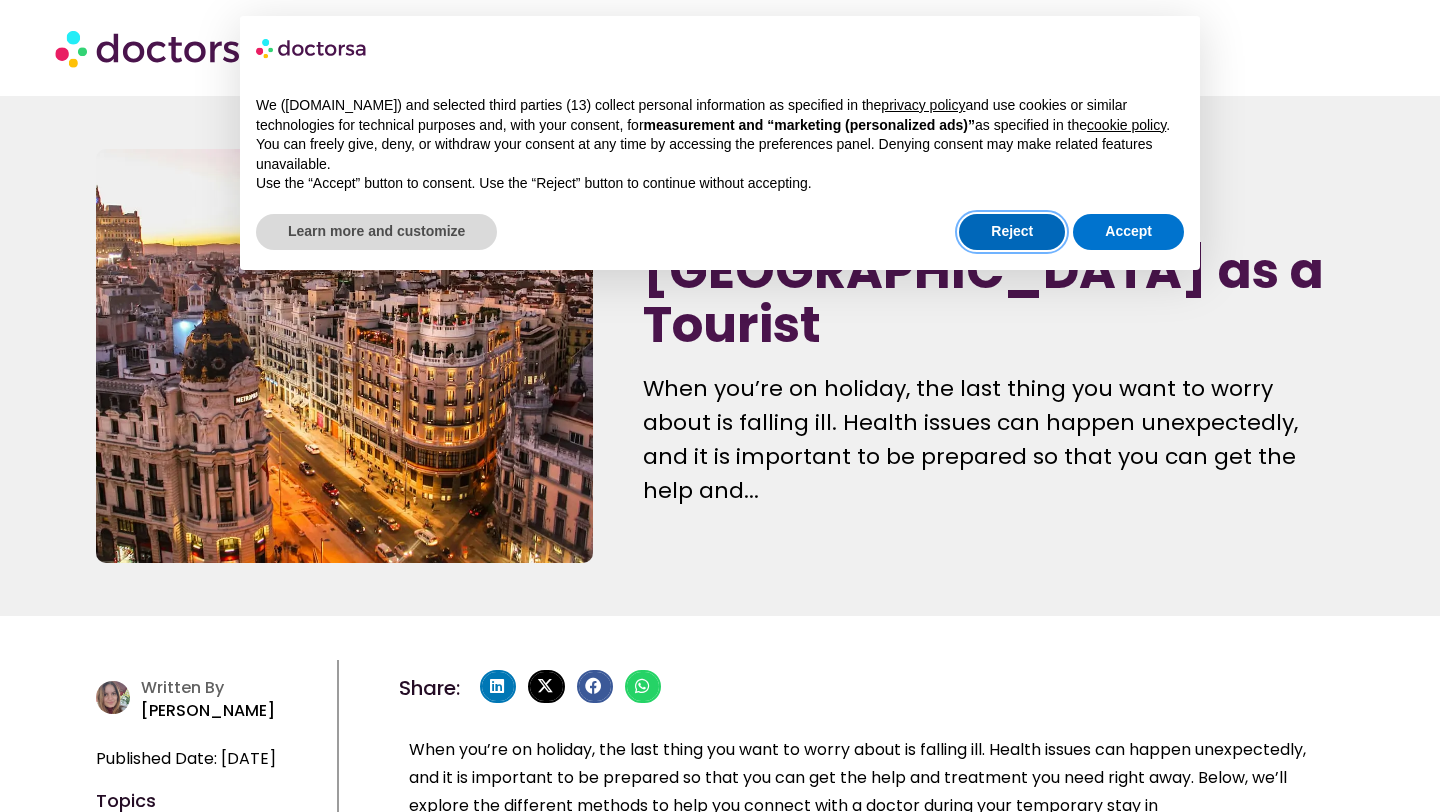 click on "Reject" at bounding box center (1012, 232) 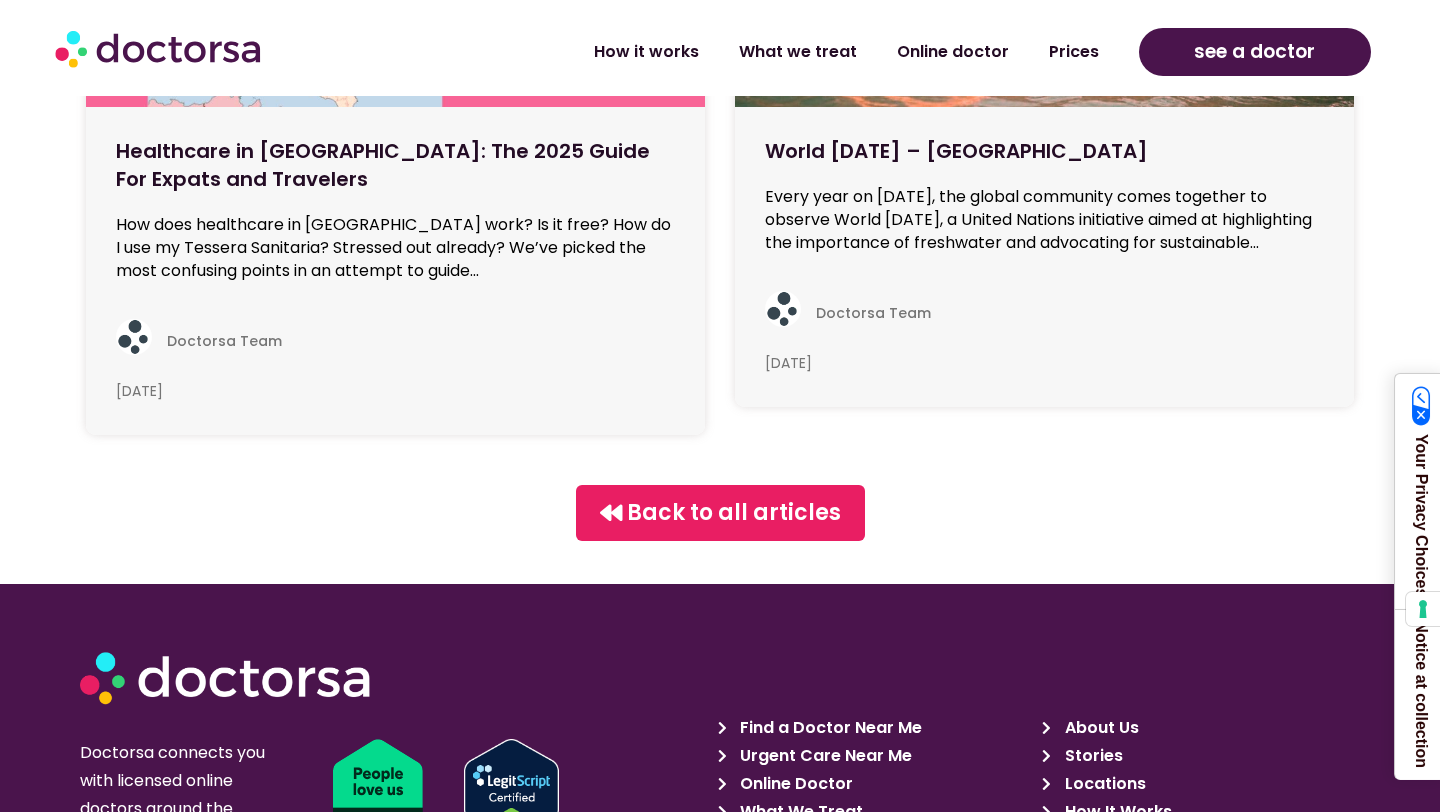 scroll, scrollTop: 23995, scrollLeft: 0, axis: vertical 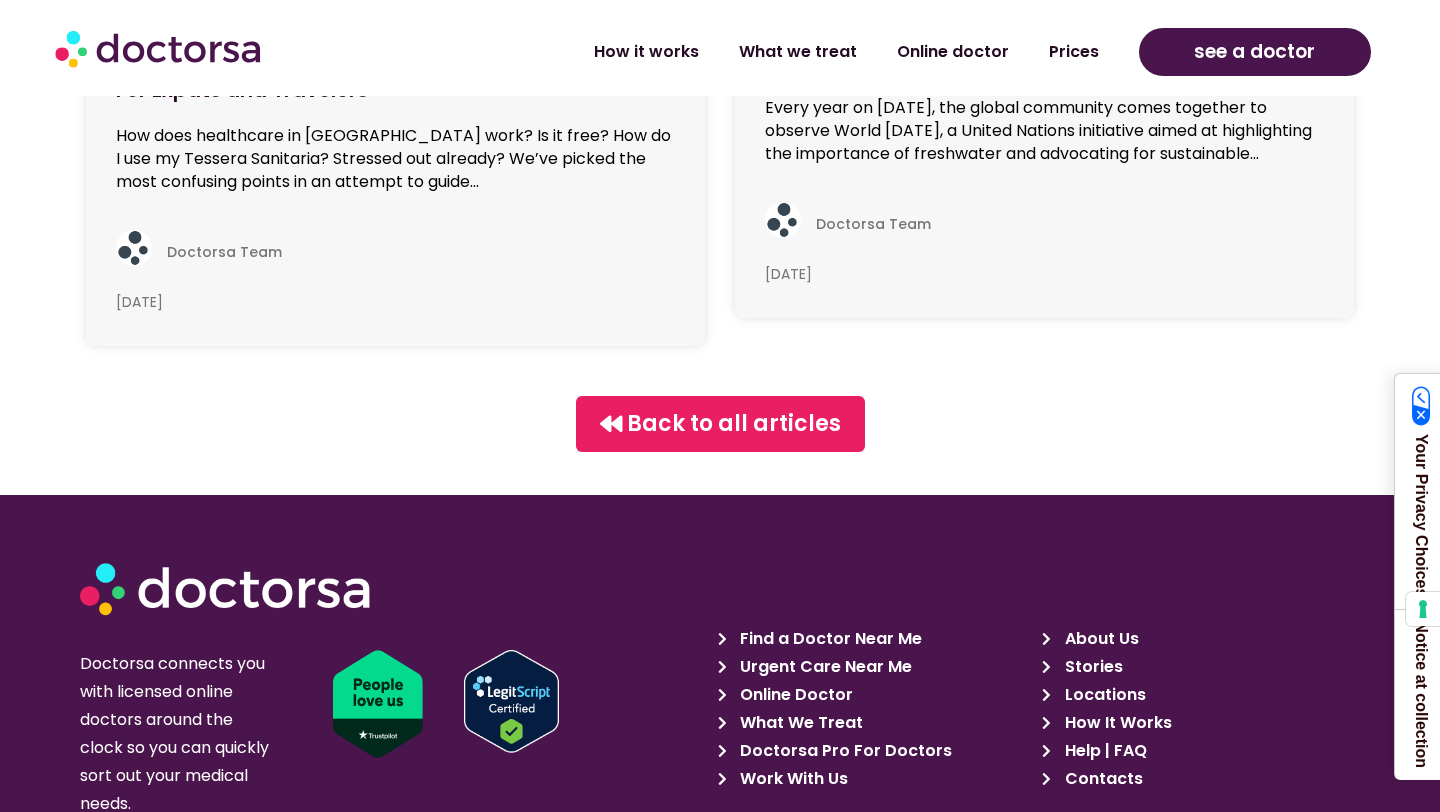click on "Online Doctor" at bounding box center [794, 695] 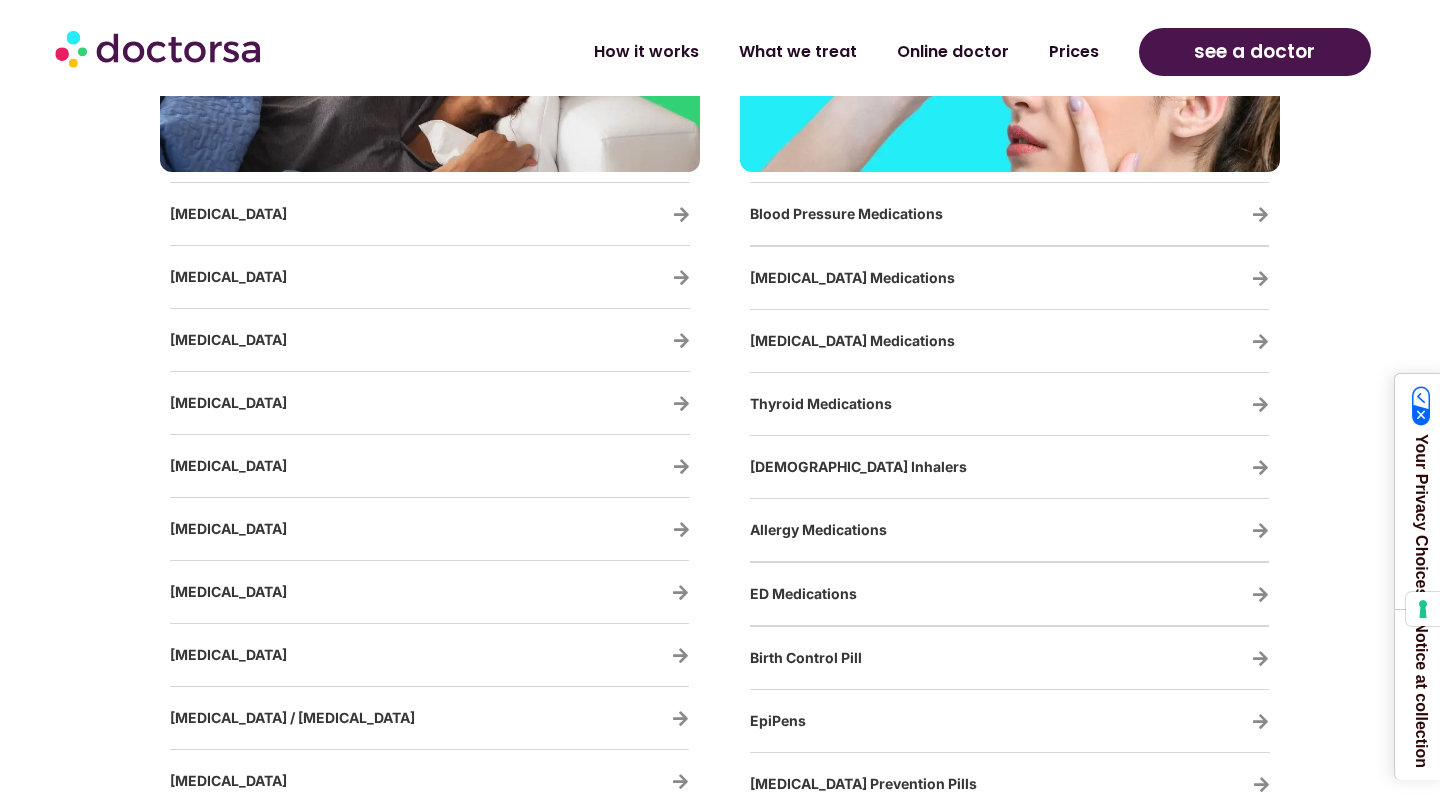 scroll, scrollTop: 3468, scrollLeft: 0, axis: vertical 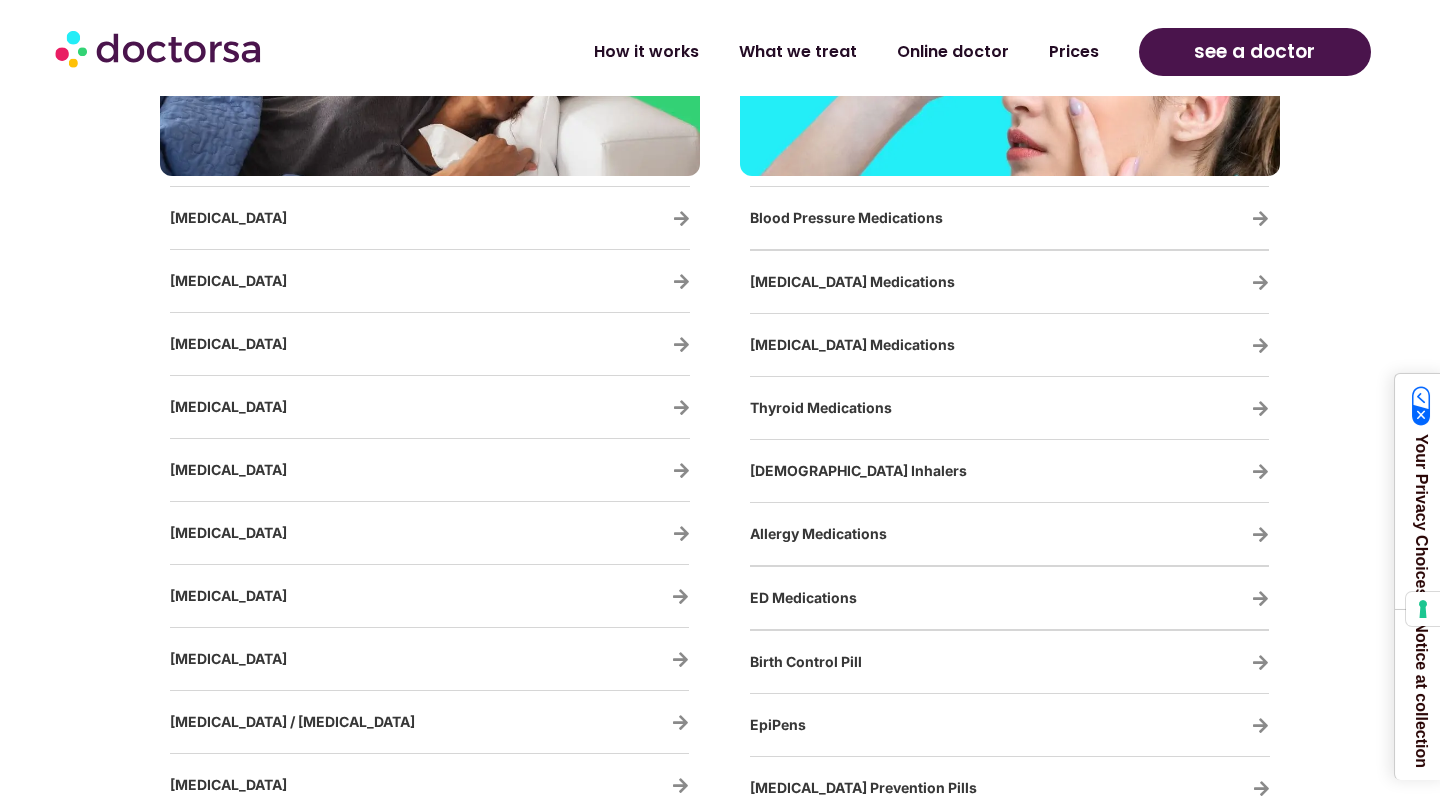 click on "Blood Pressure Medications" at bounding box center (846, 217) 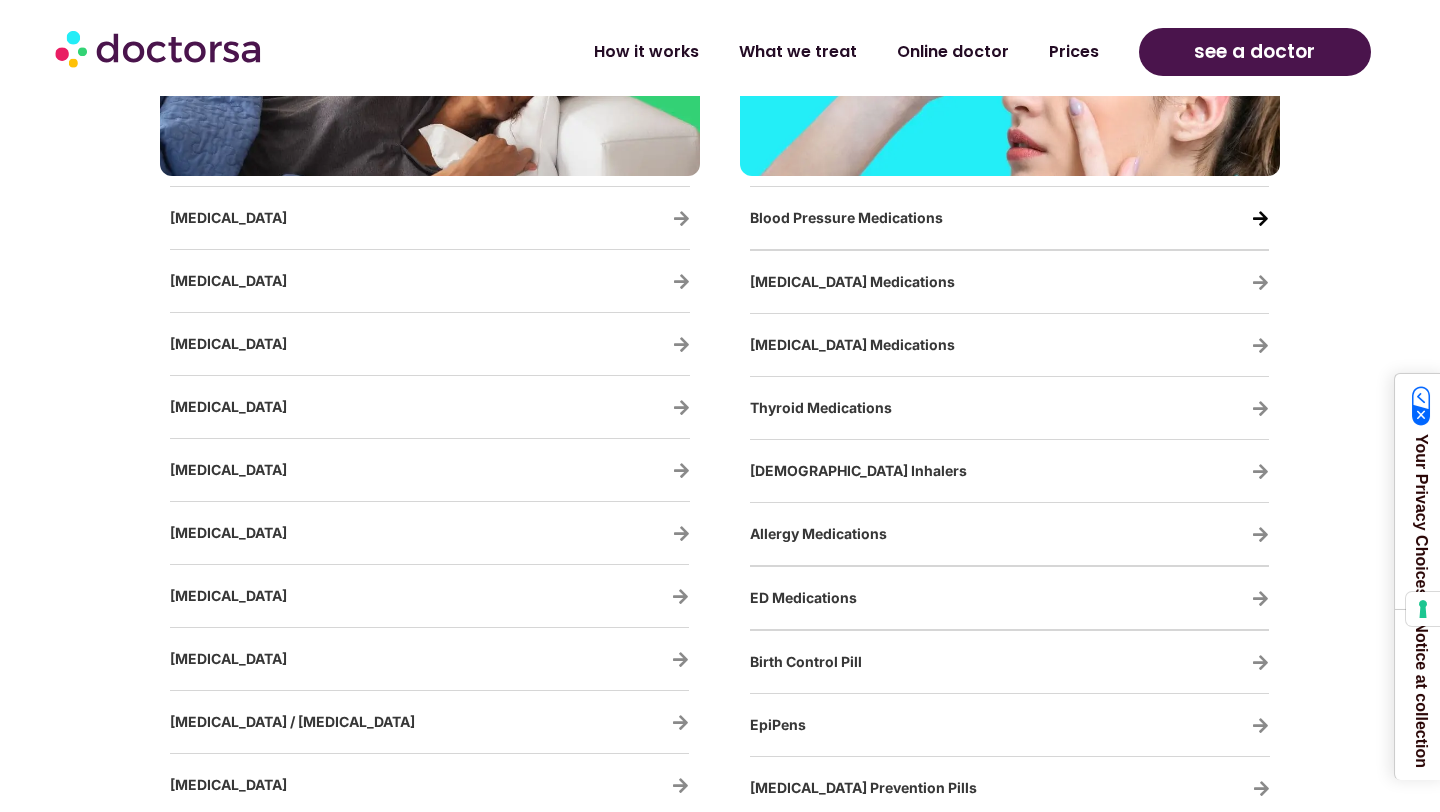 click at bounding box center (1260, 218) 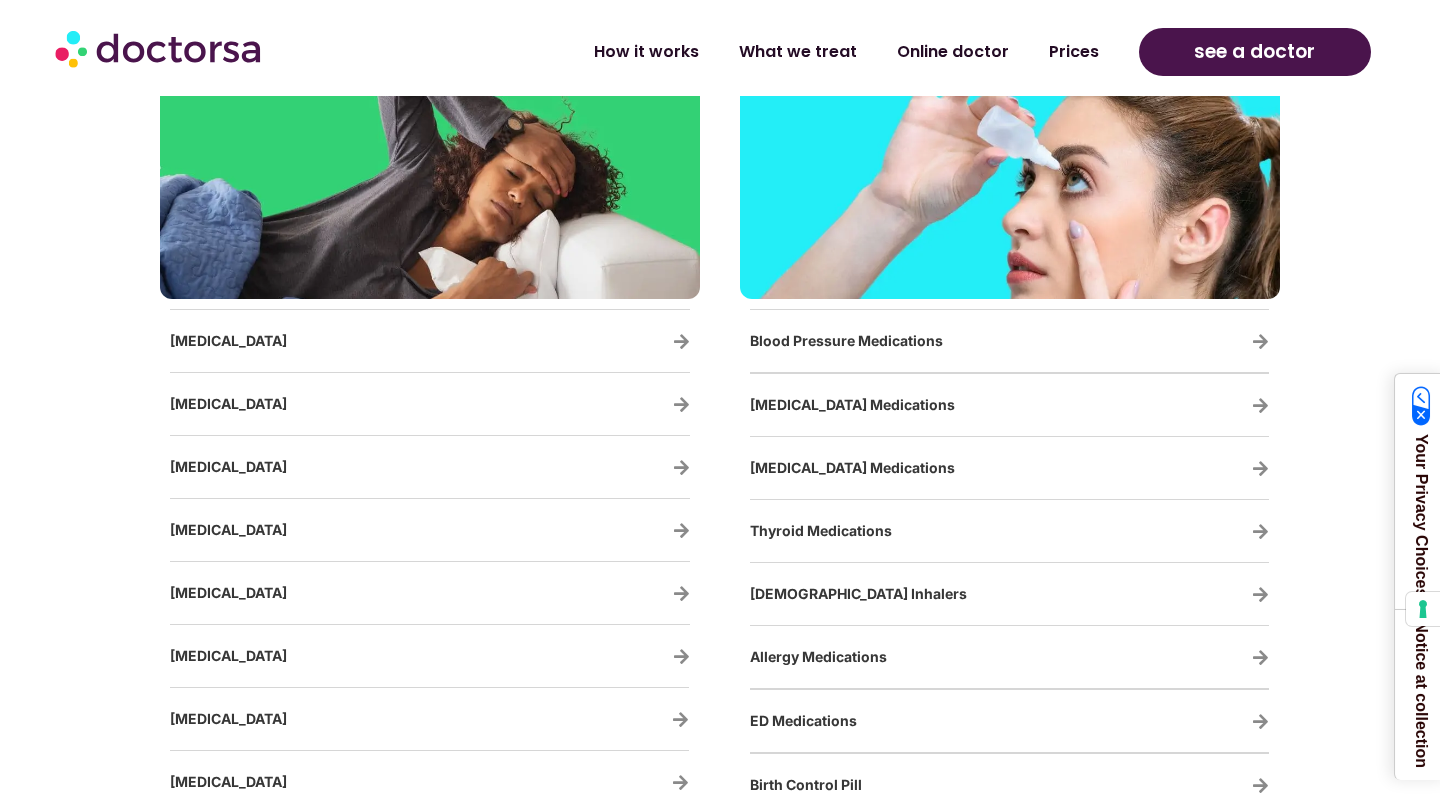 scroll, scrollTop: 3347, scrollLeft: 0, axis: vertical 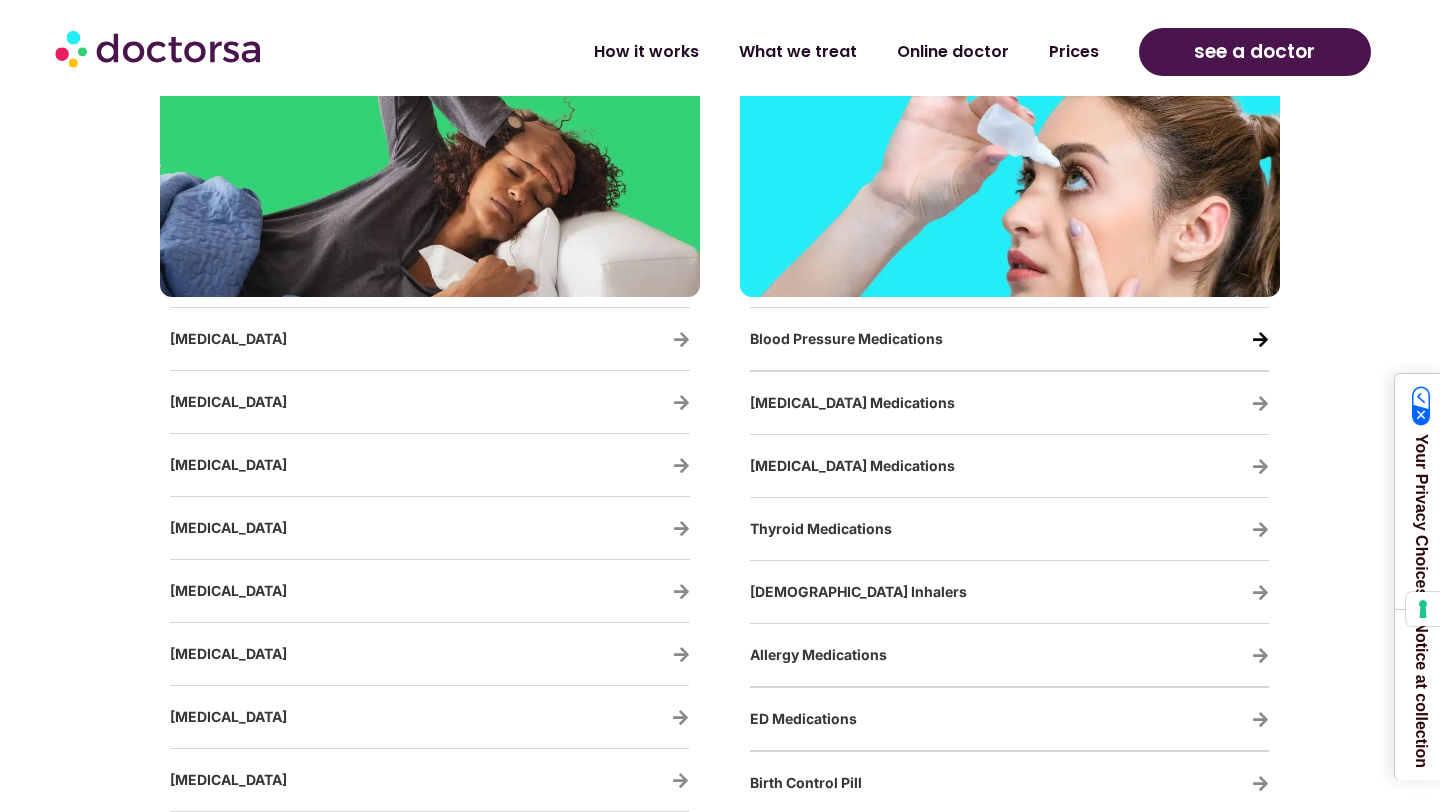 click at bounding box center (1260, 339) 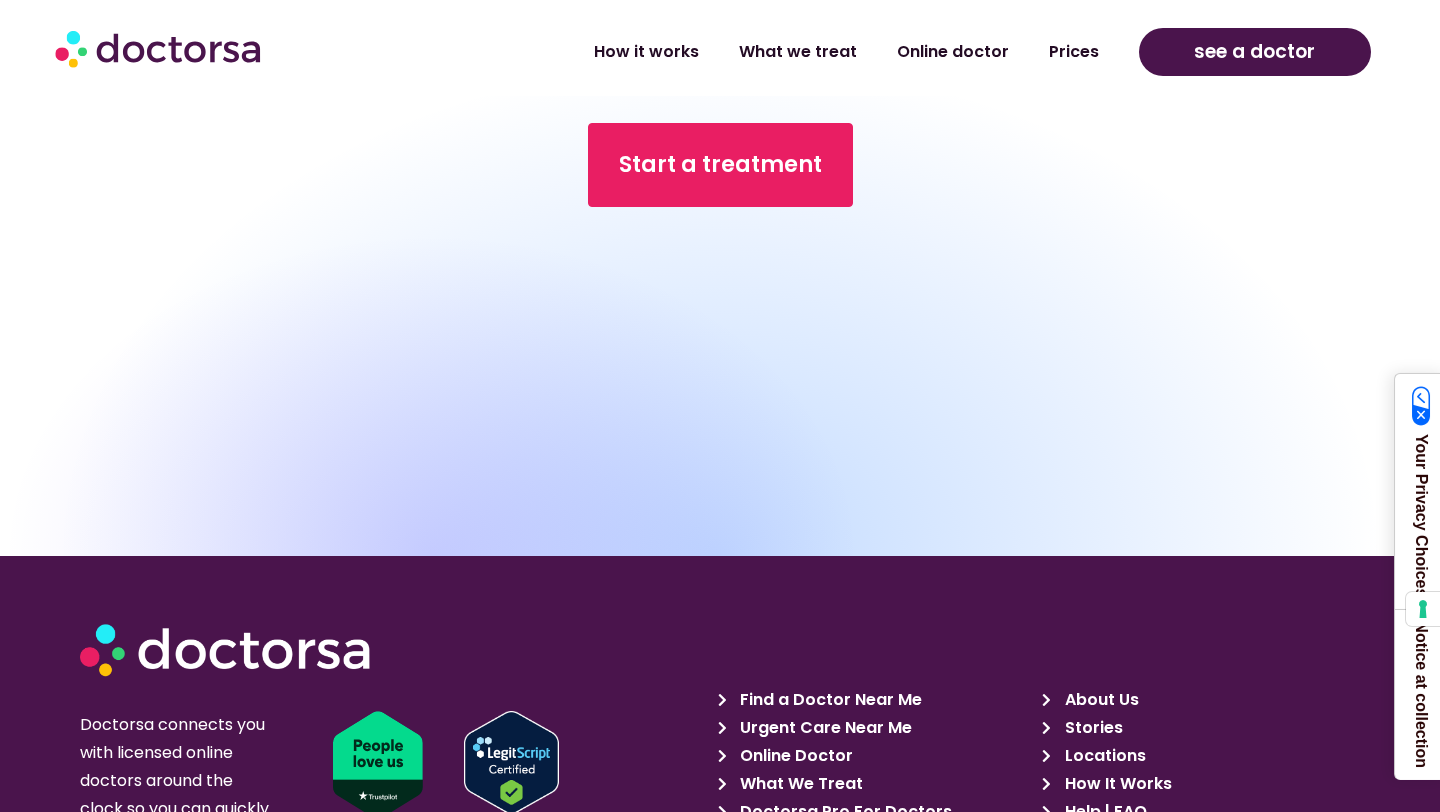 scroll, scrollTop: 8054, scrollLeft: 0, axis: vertical 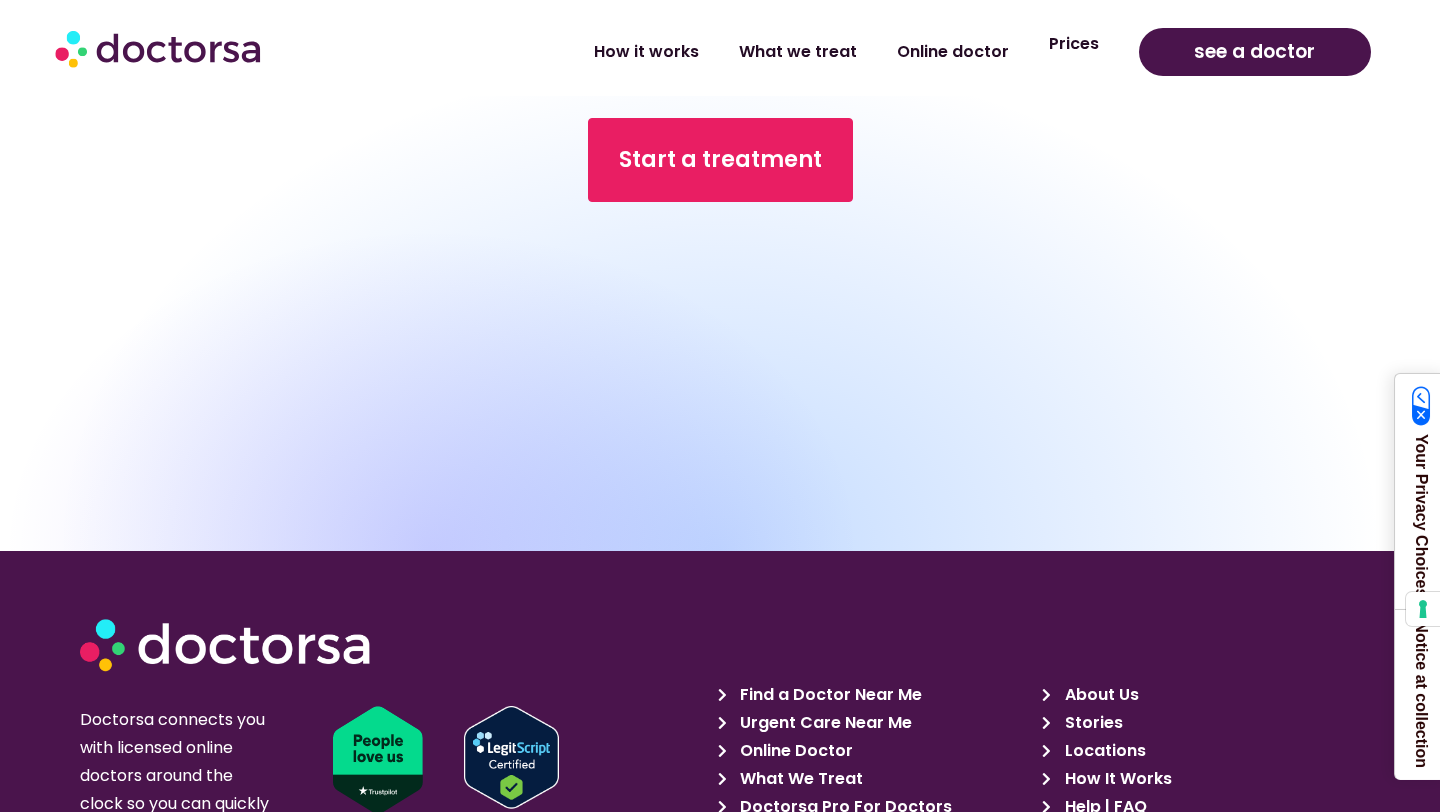 click on "Prices" 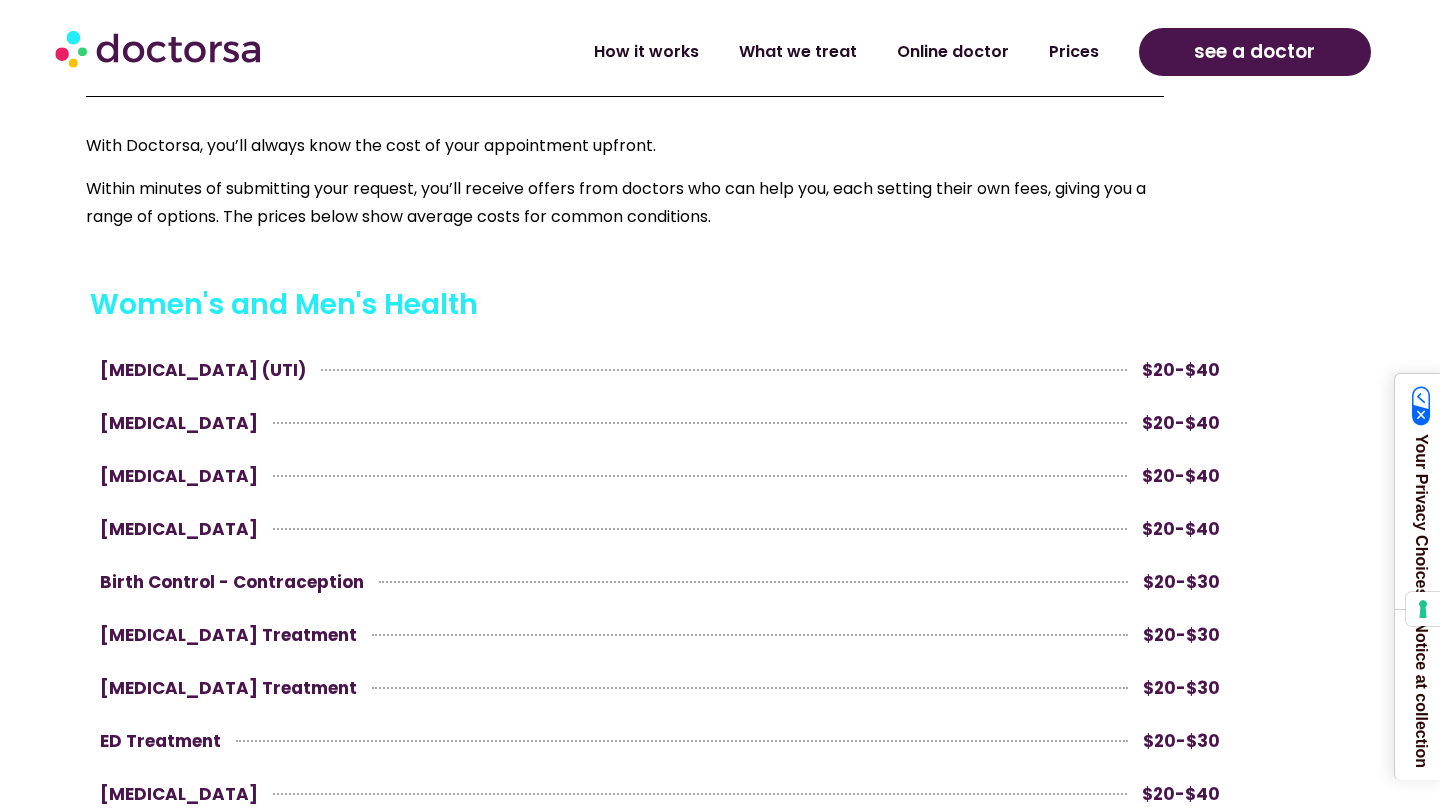 scroll, scrollTop: 838, scrollLeft: 0, axis: vertical 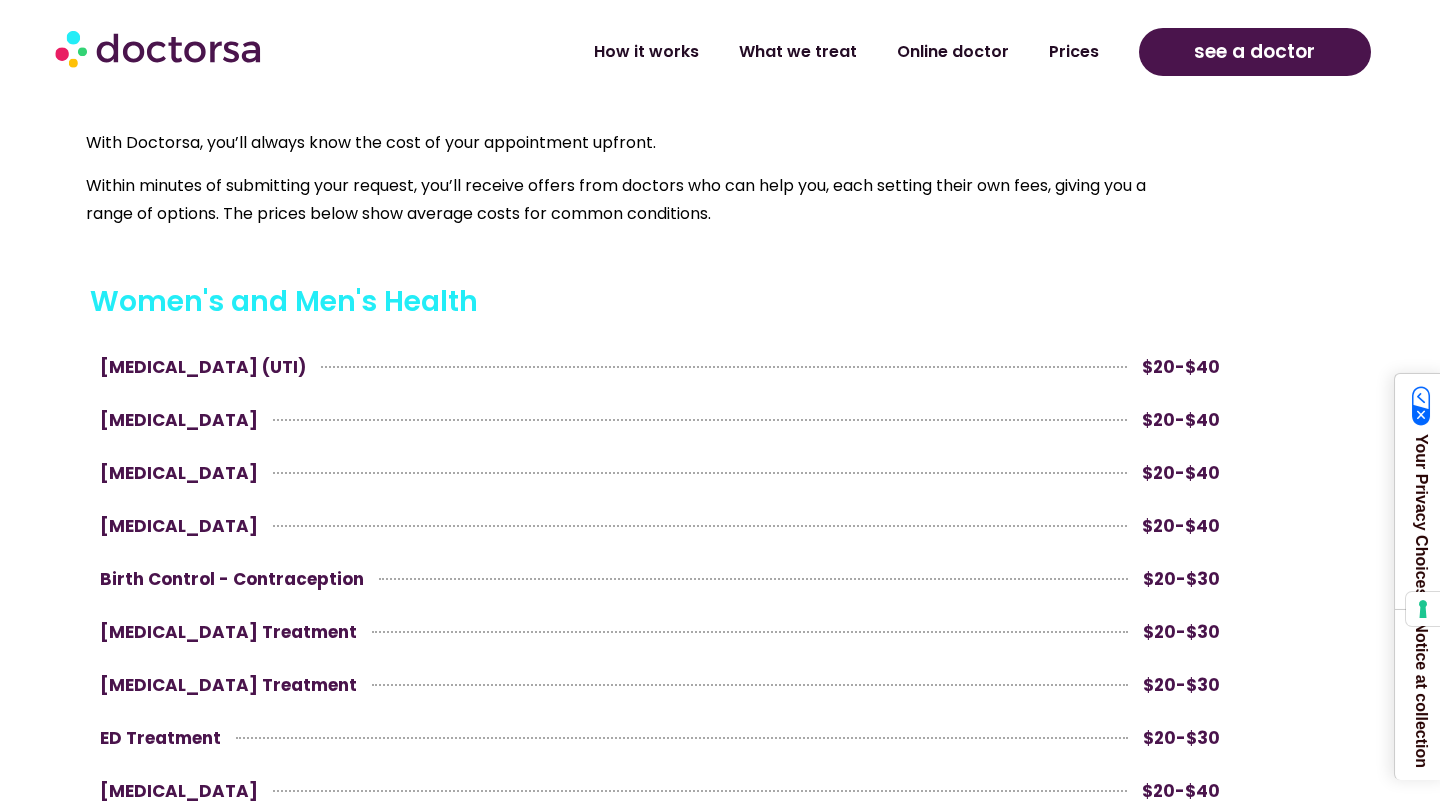 click on "ED Treatment
$20-$30" at bounding box center [660, 738] 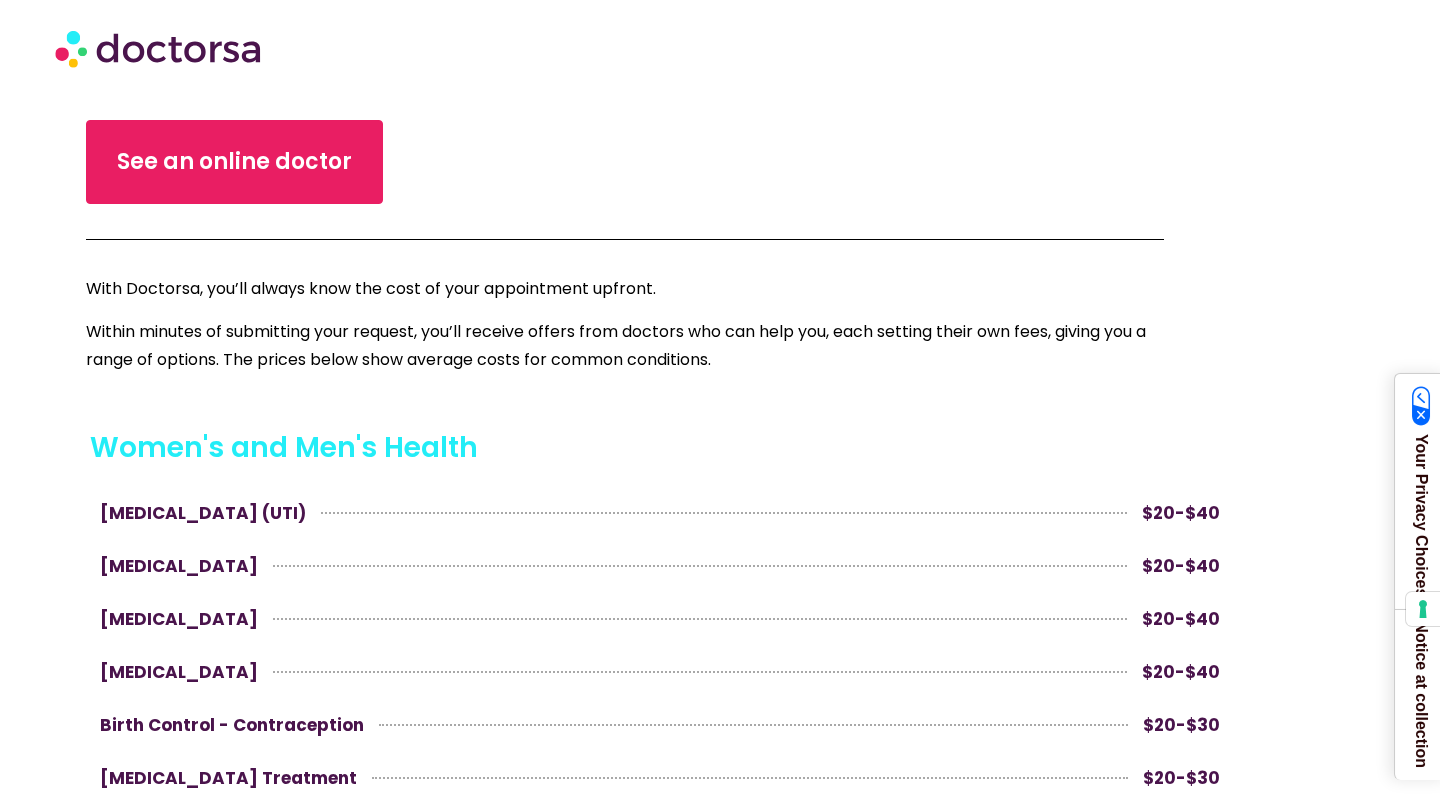 scroll, scrollTop: 0, scrollLeft: 0, axis: both 